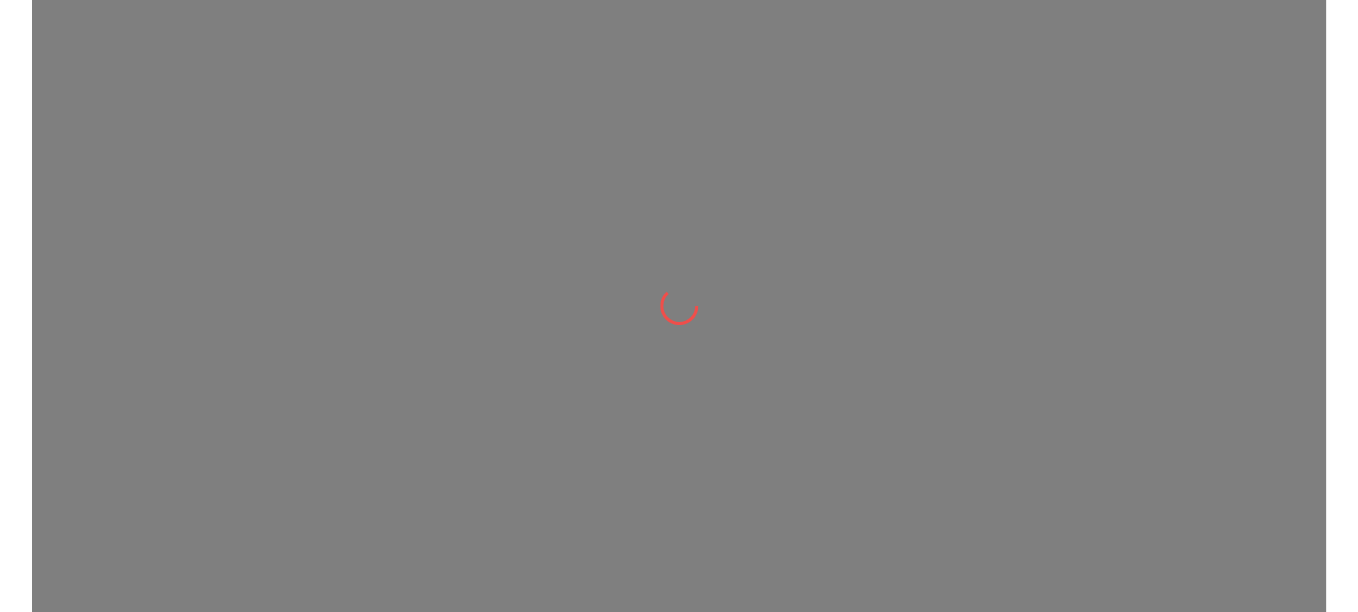 scroll, scrollTop: 0, scrollLeft: 0, axis: both 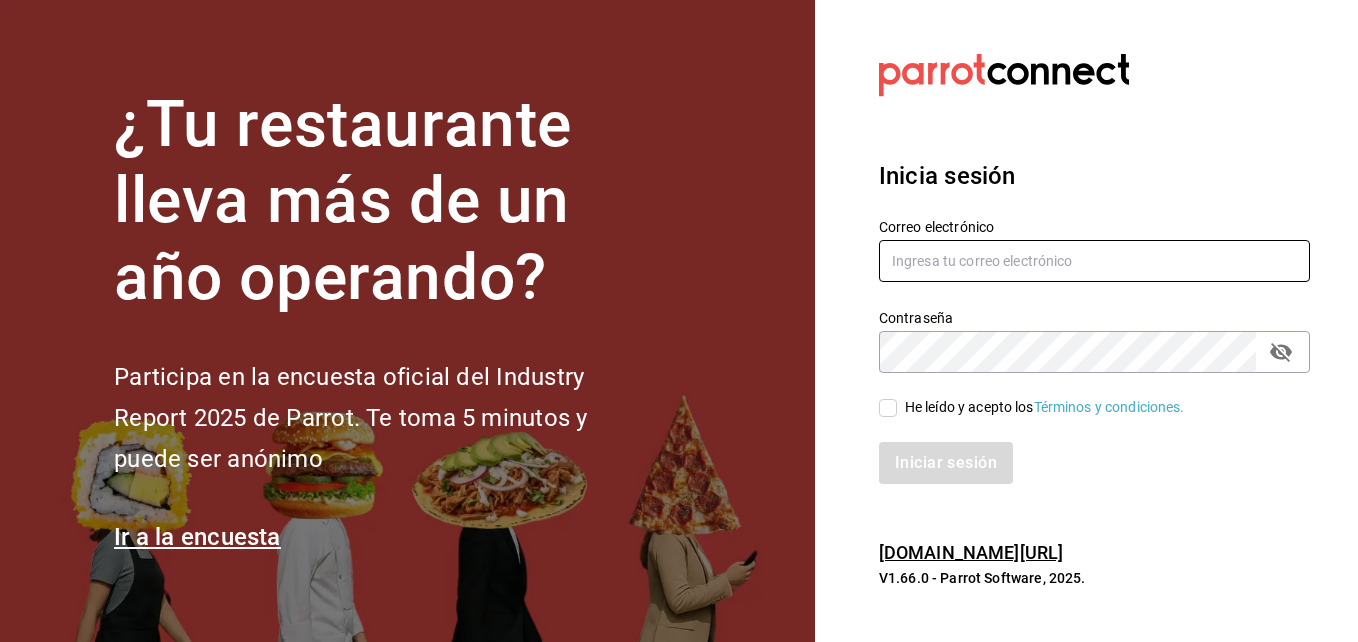 type on "[EMAIL_ADDRESS][DOMAIN_NAME]" 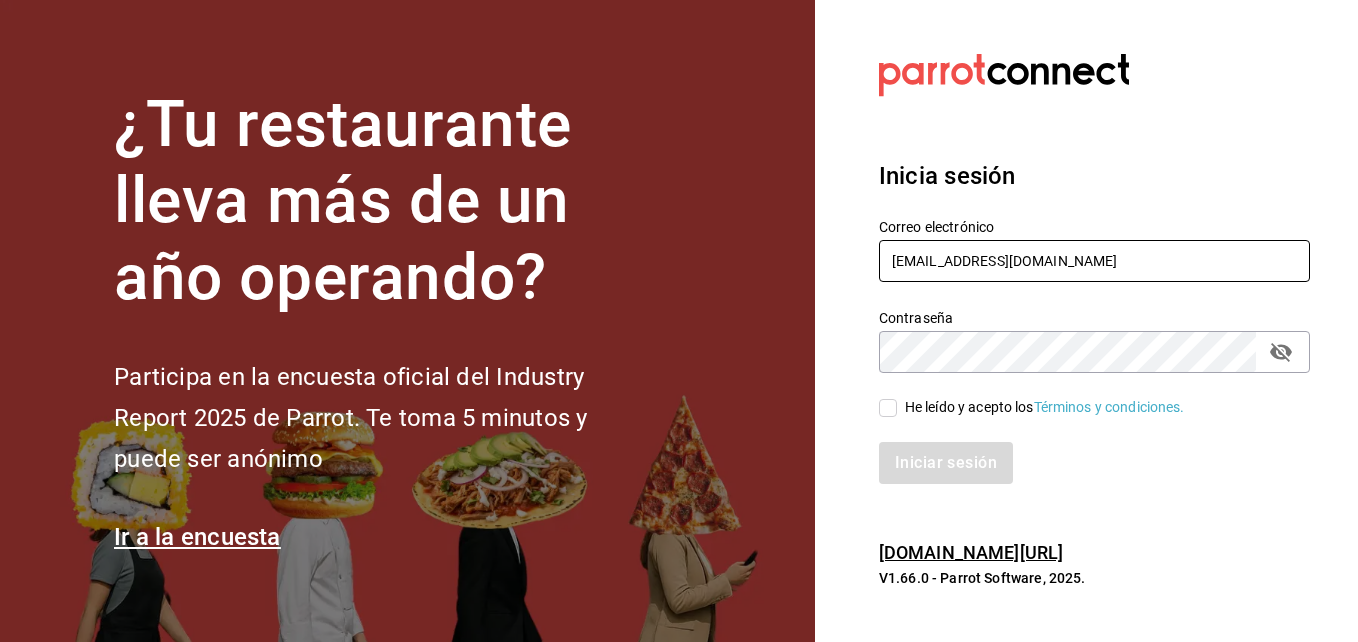 click on "[EMAIL_ADDRESS][DOMAIN_NAME]" at bounding box center [1094, 261] 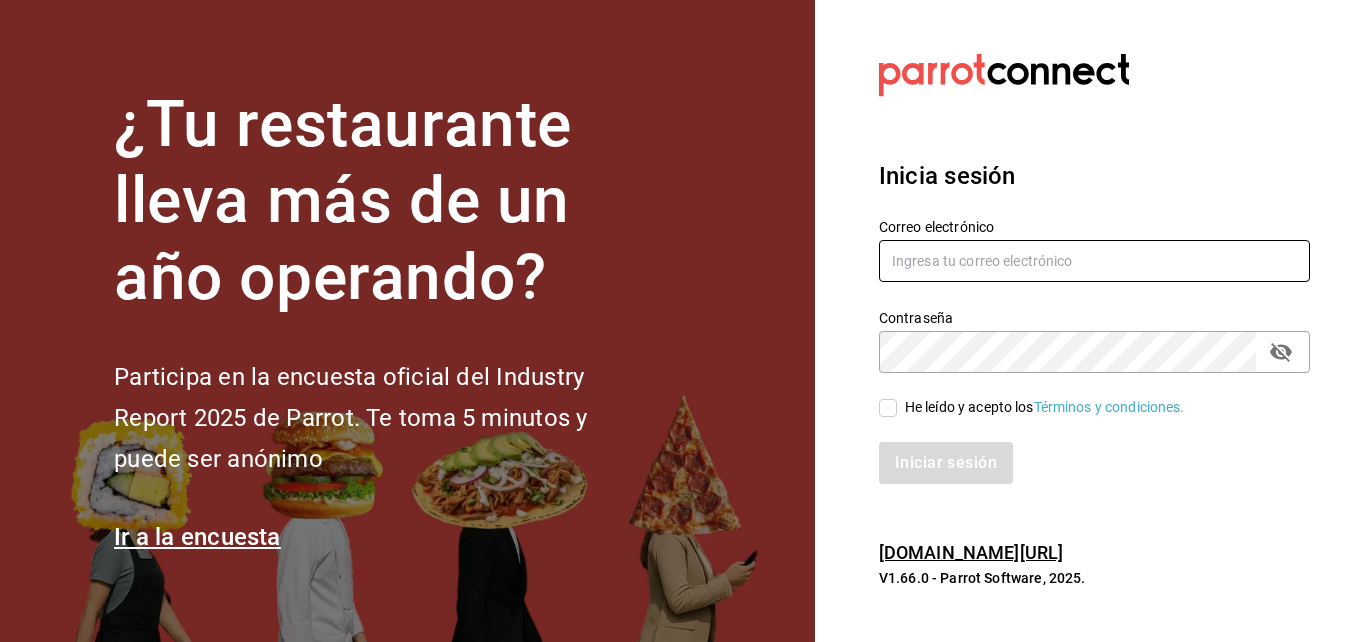 type 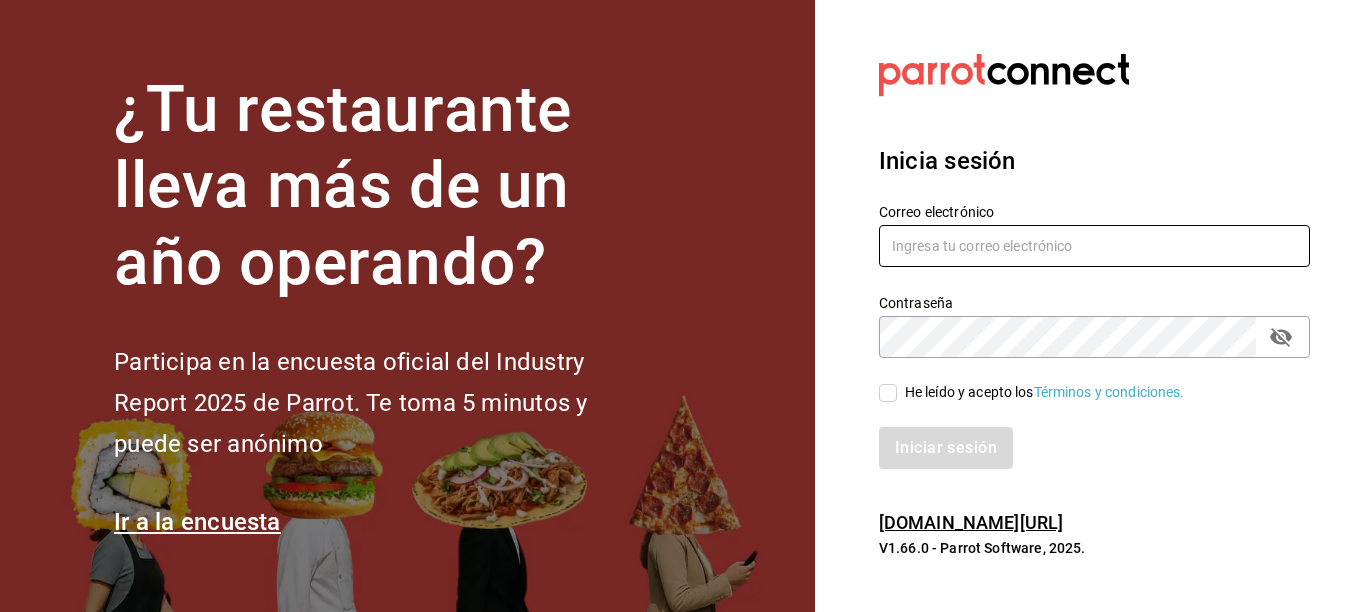 click at bounding box center [1094, 246] 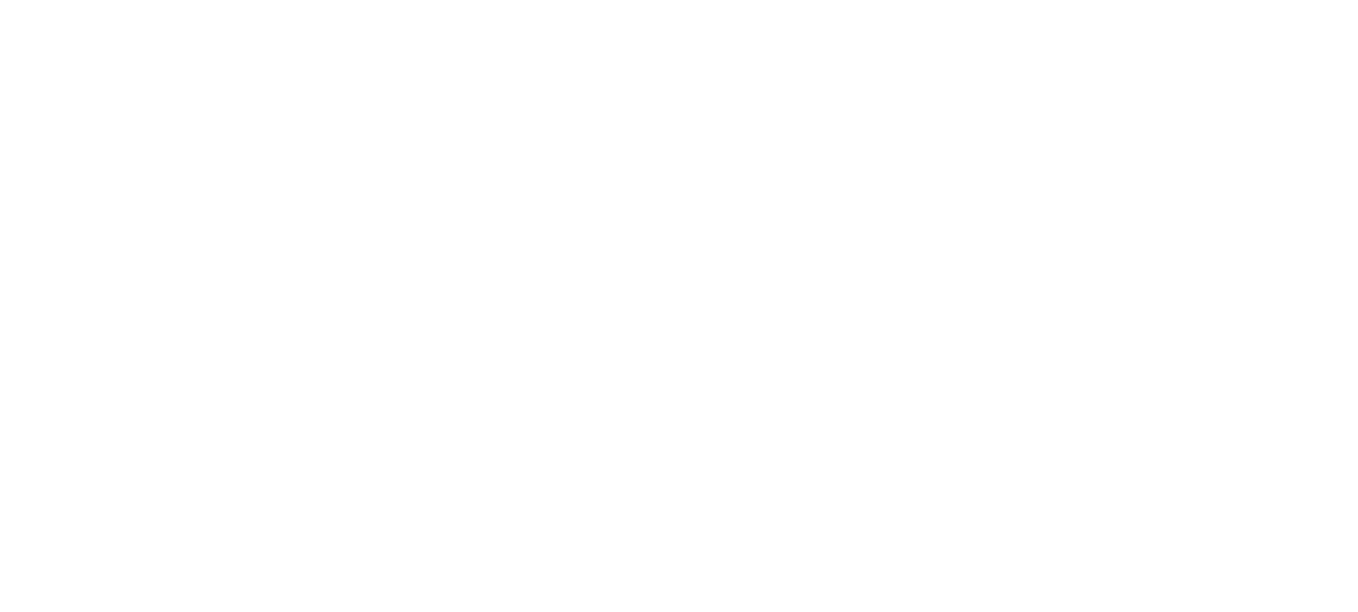 scroll, scrollTop: 0, scrollLeft: 0, axis: both 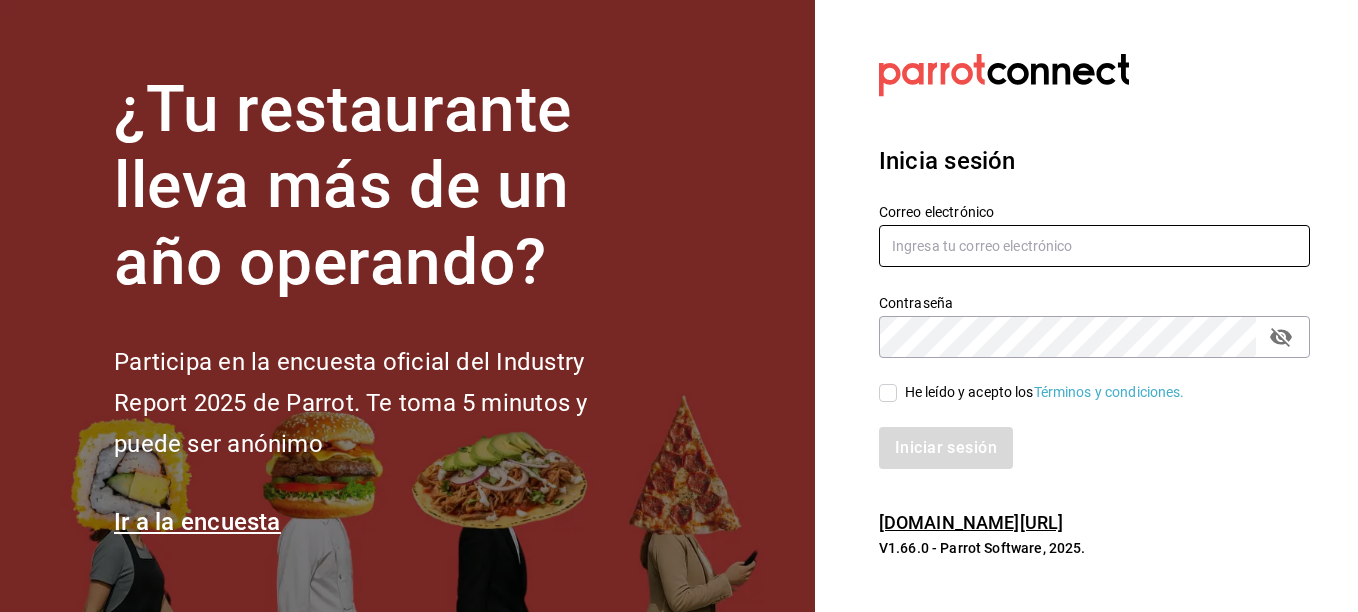 type on "[EMAIL_ADDRESS][DOMAIN_NAME]" 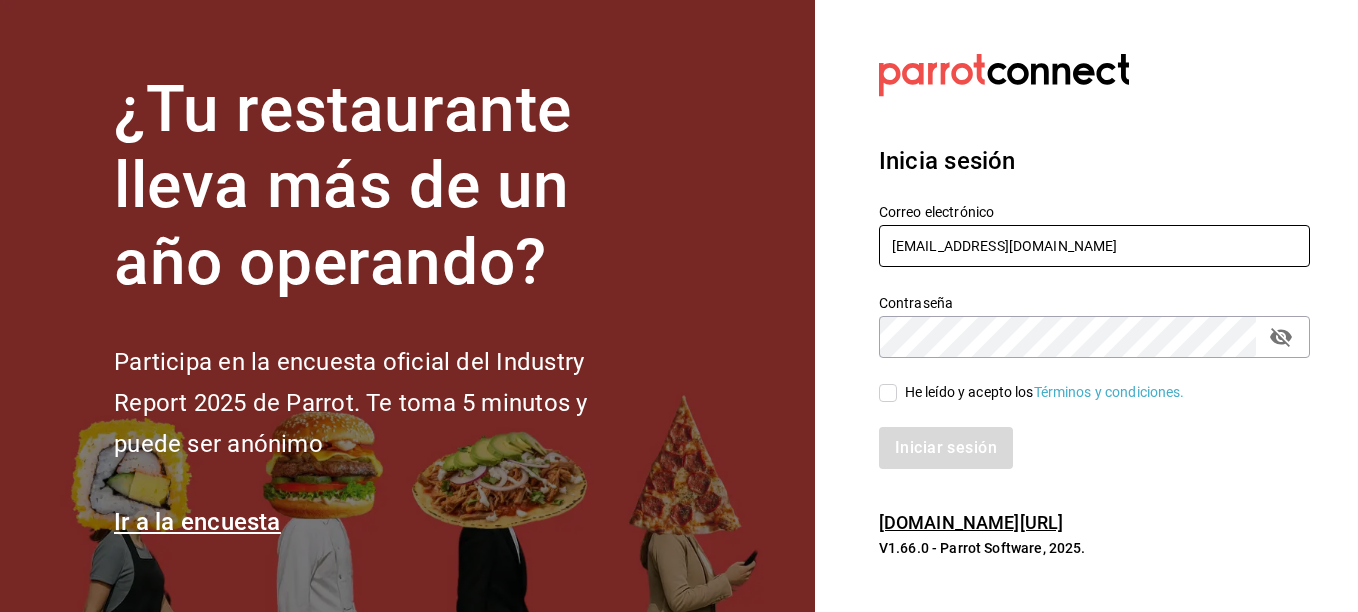 drag, startPoint x: 1084, startPoint y: 230, endPoint x: 1263, endPoint y: -19, distance: 306.6627 